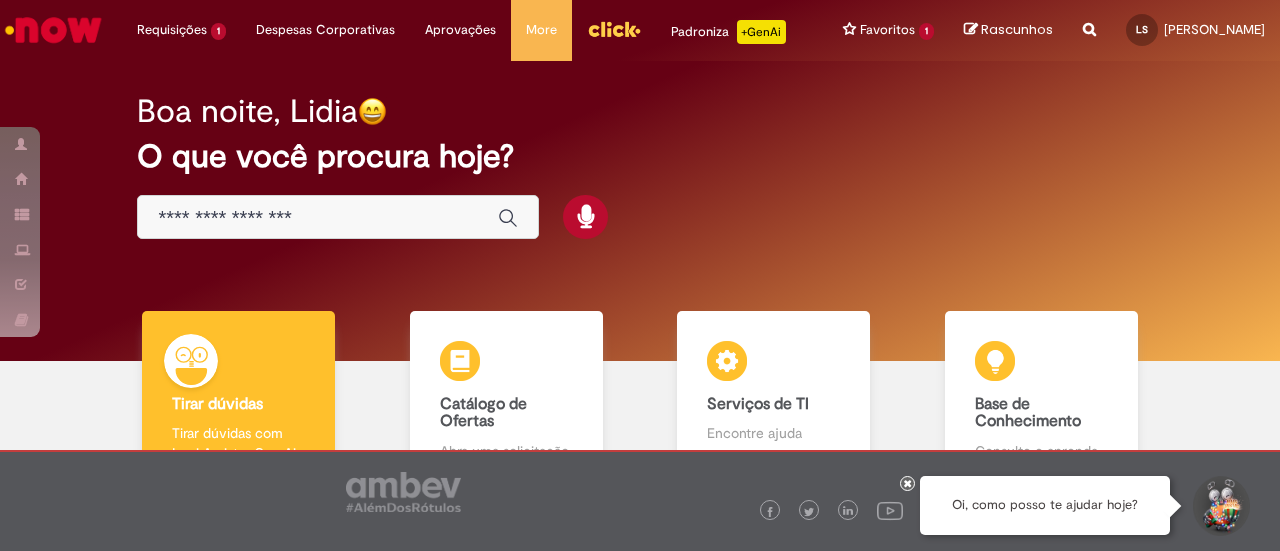 scroll, scrollTop: 0, scrollLeft: 0, axis: both 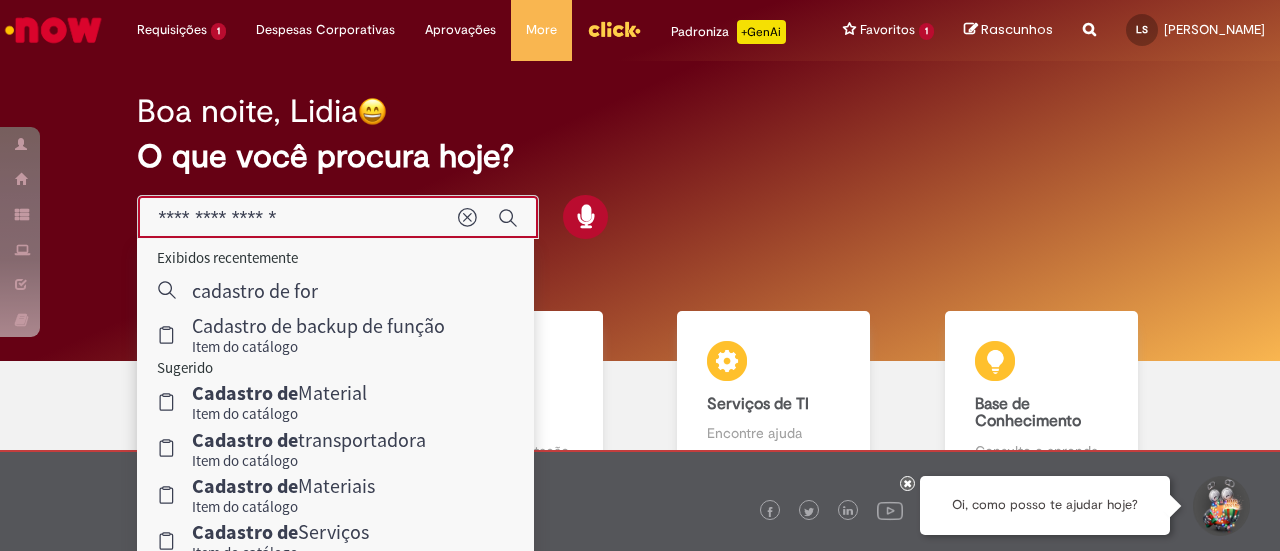 type on "**********" 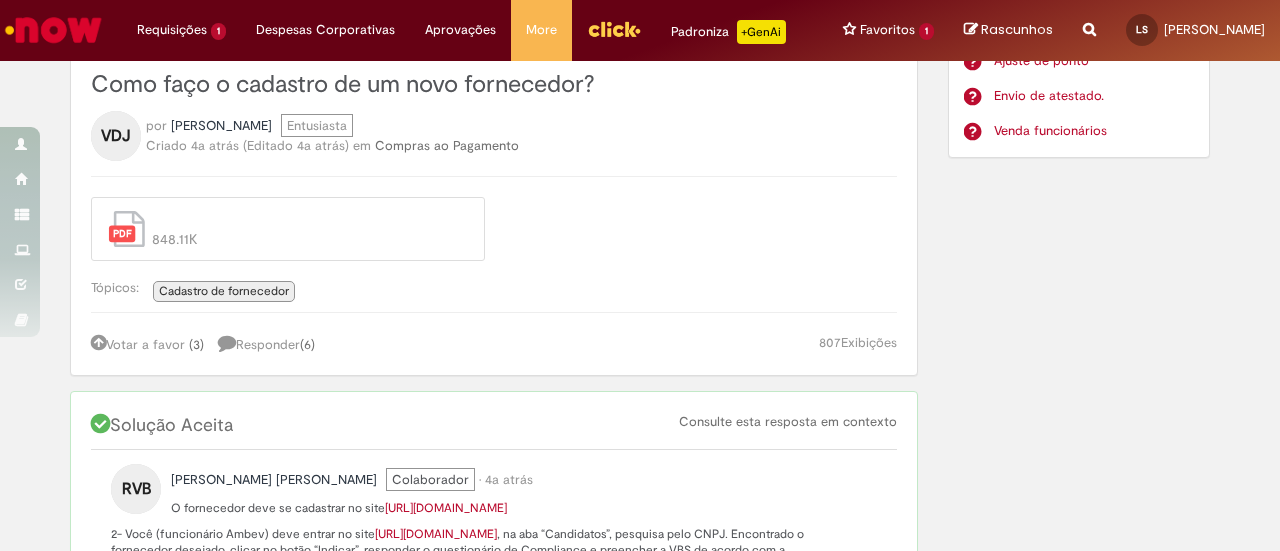 scroll, scrollTop: 200, scrollLeft: 0, axis: vertical 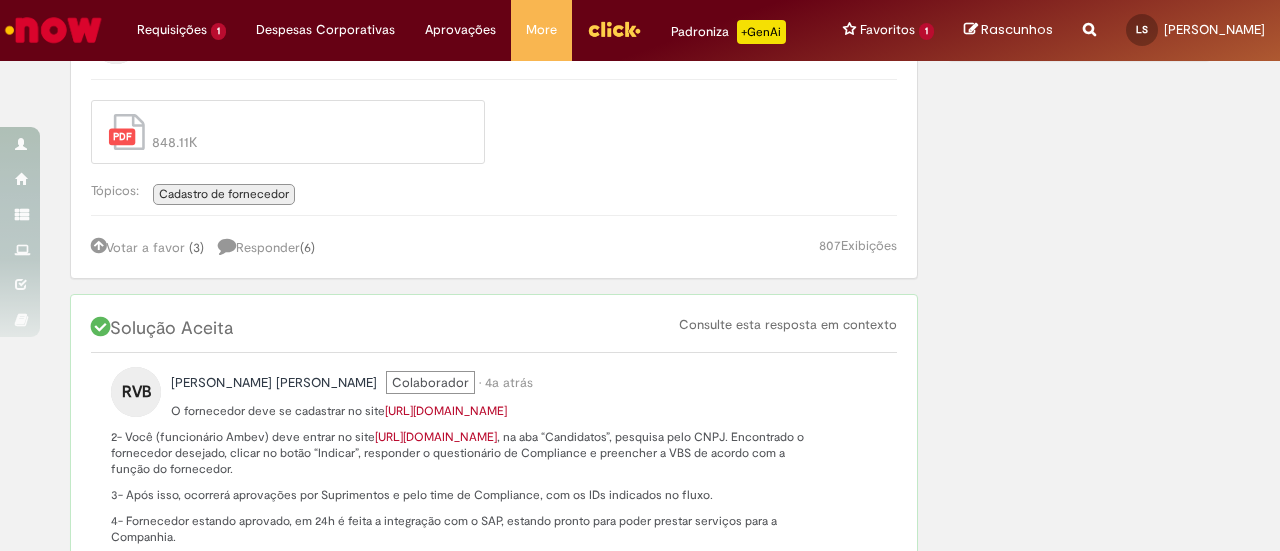 click 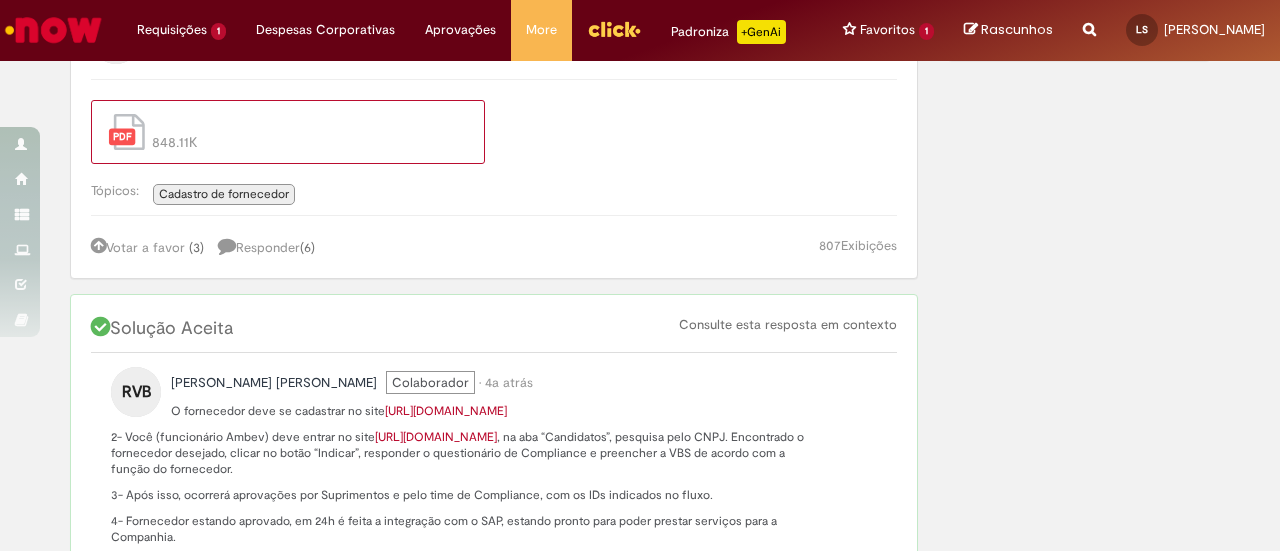 click on "848.11K" at bounding box center [305, 142] 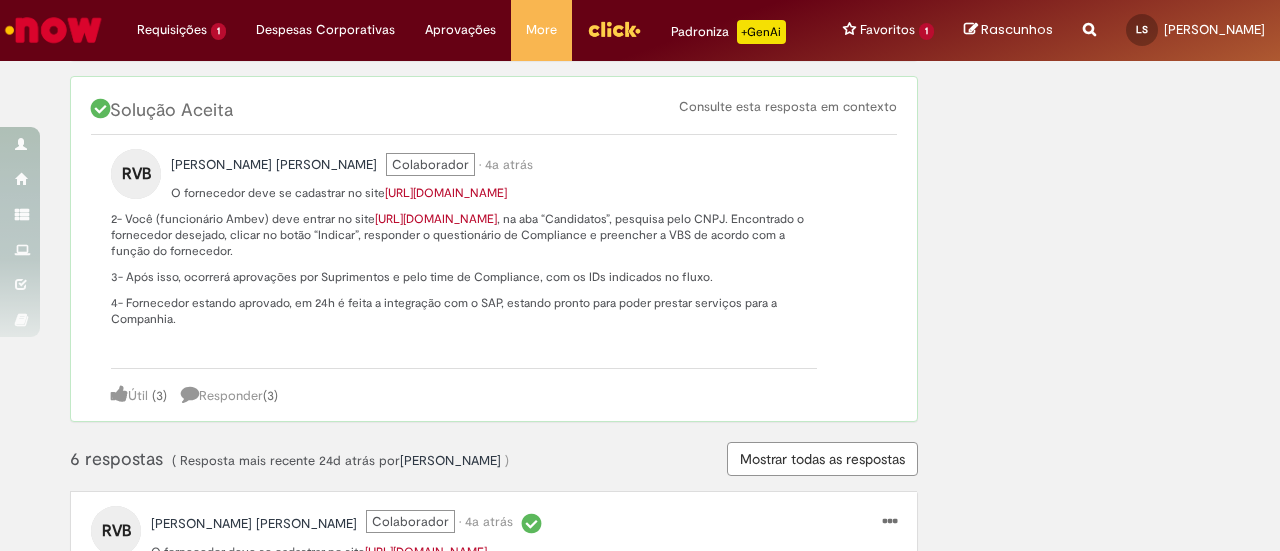 scroll, scrollTop: 400, scrollLeft: 0, axis: vertical 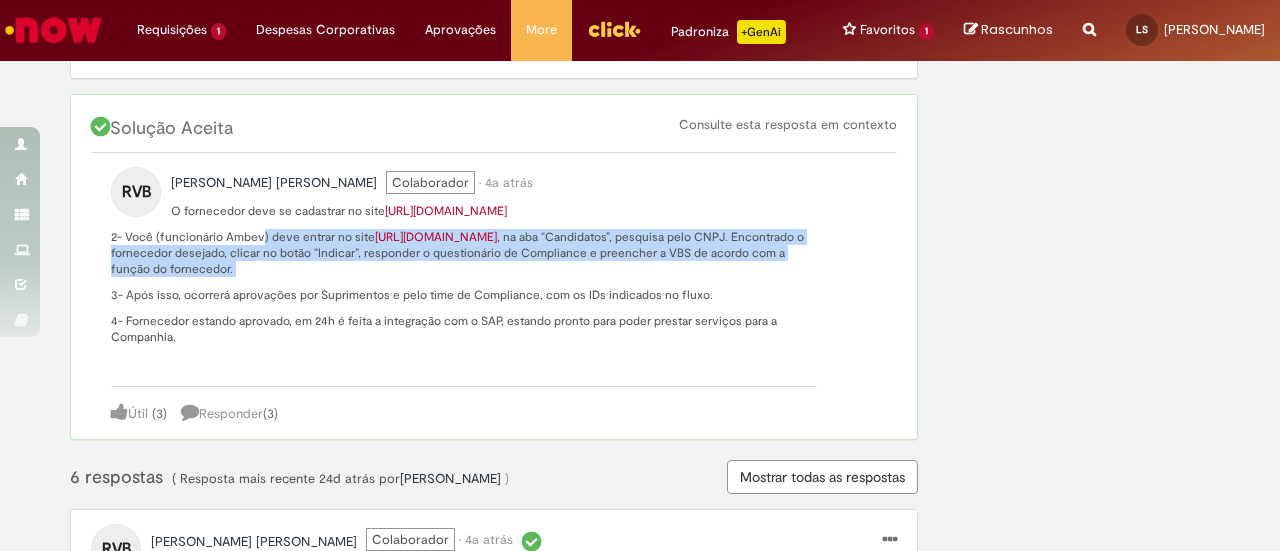 drag, startPoint x: 254, startPoint y: 251, endPoint x: 767, endPoint y: 285, distance: 514.1255 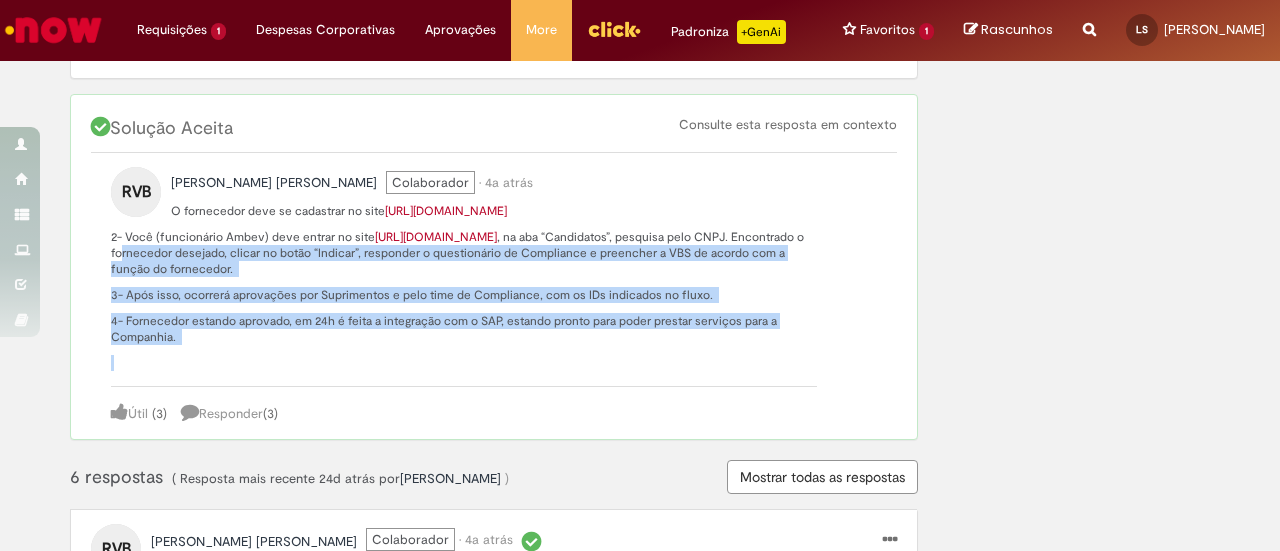drag, startPoint x: 266, startPoint y: 361, endPoint x: 224, endPoint y: 267, distance: 102.9563 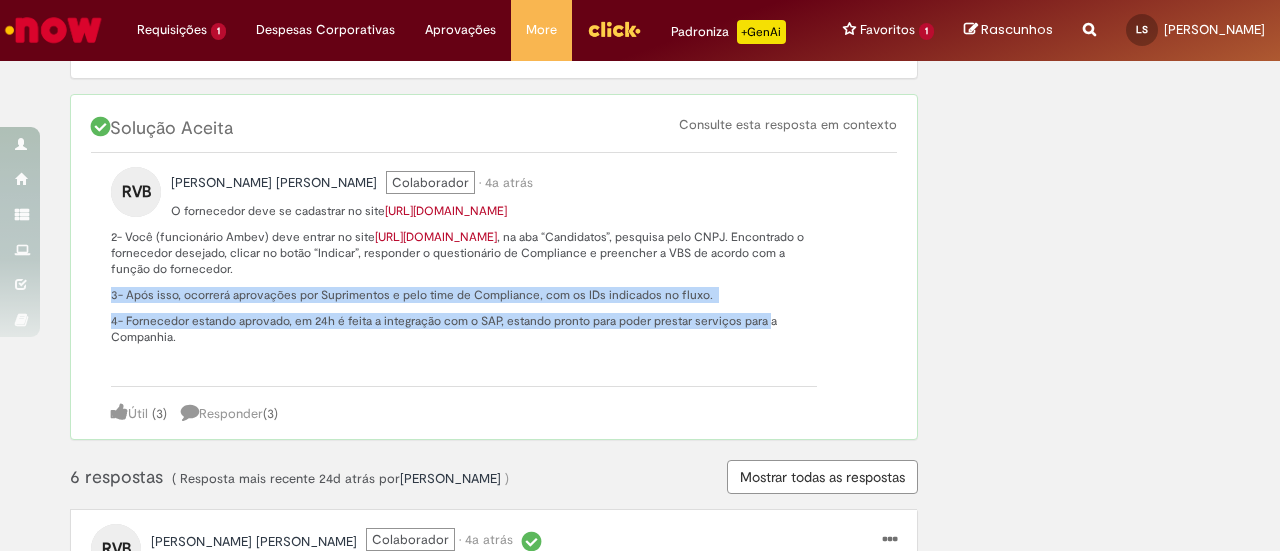 drag, startPoint x: 763, startPoint y: 317, endPoint x: 434, endPoint y: 288, distance: 330.27563 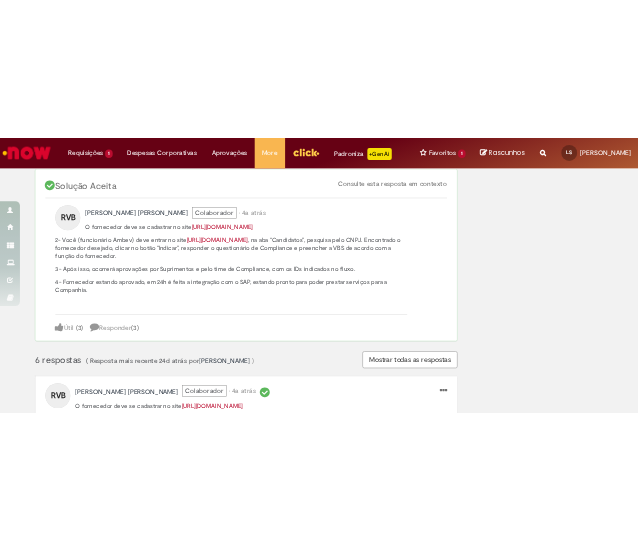 scroll, scrollTop: 400, scrollLeft: 0, axis: vertical 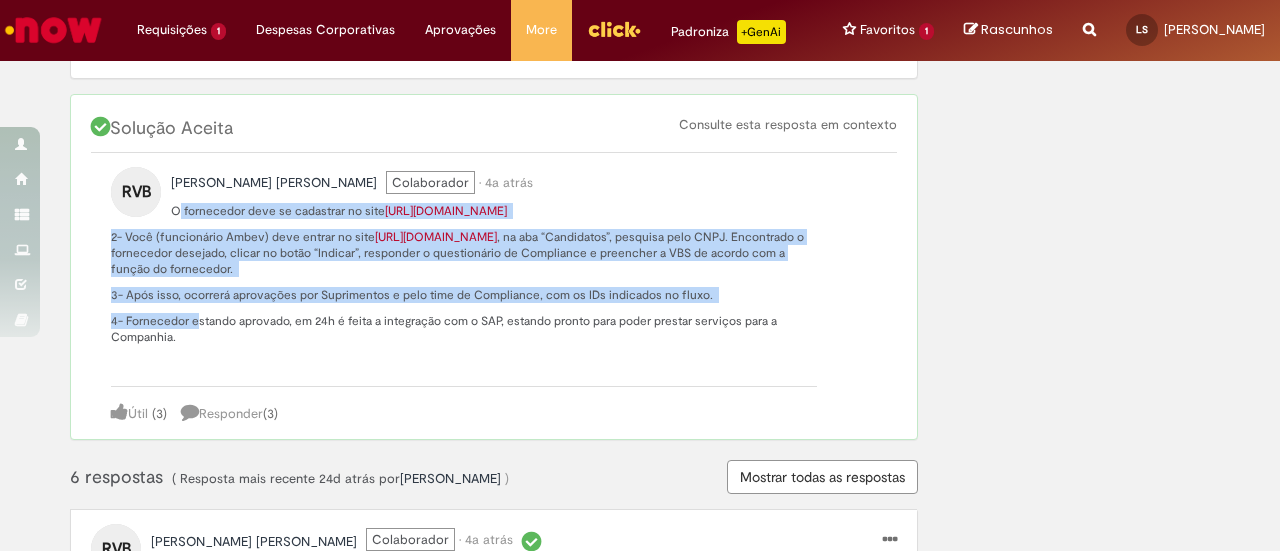 drag, startPoint x: 189, startPoint y: 340, endPoint x: 174, endPoint y: 229, distance: 112.00893 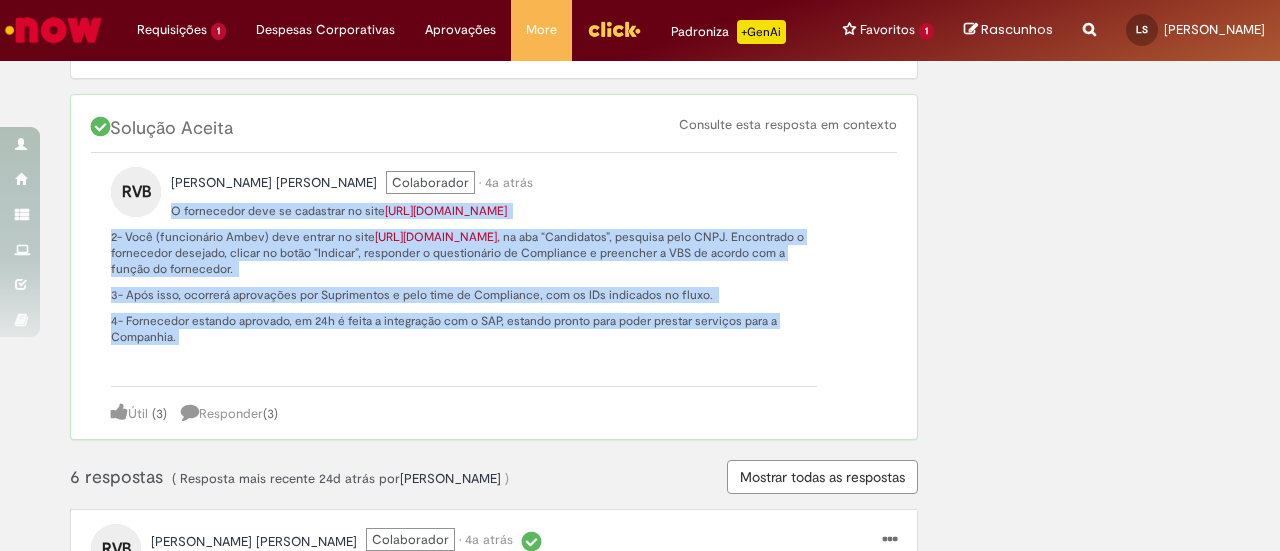 drag, startPoint x: 164, startPoint y: 219, endPoint x: 217, endPoint y: 343, distance: 134.85178 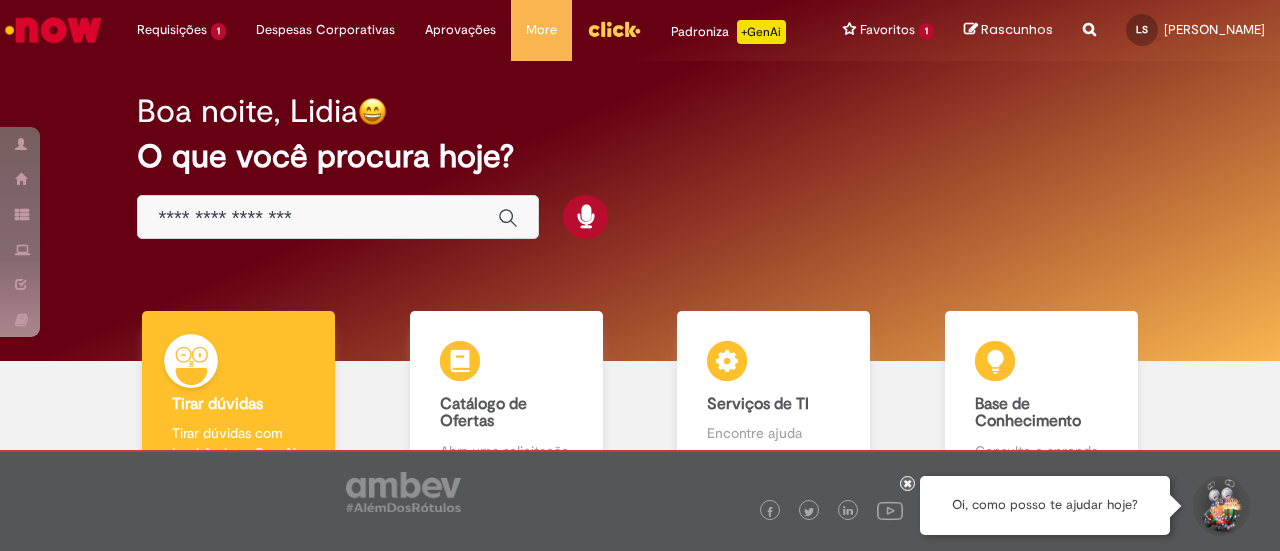 scroll, scrollTop: 0, scrollLeft: 0, axis: both 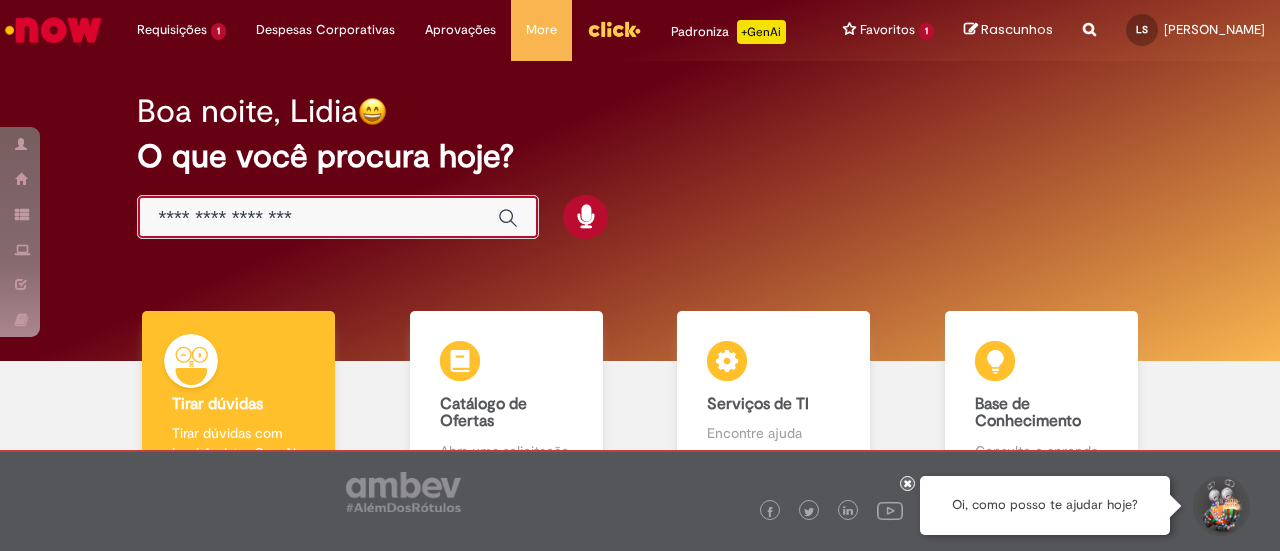 click at bounding box center (318, 218) 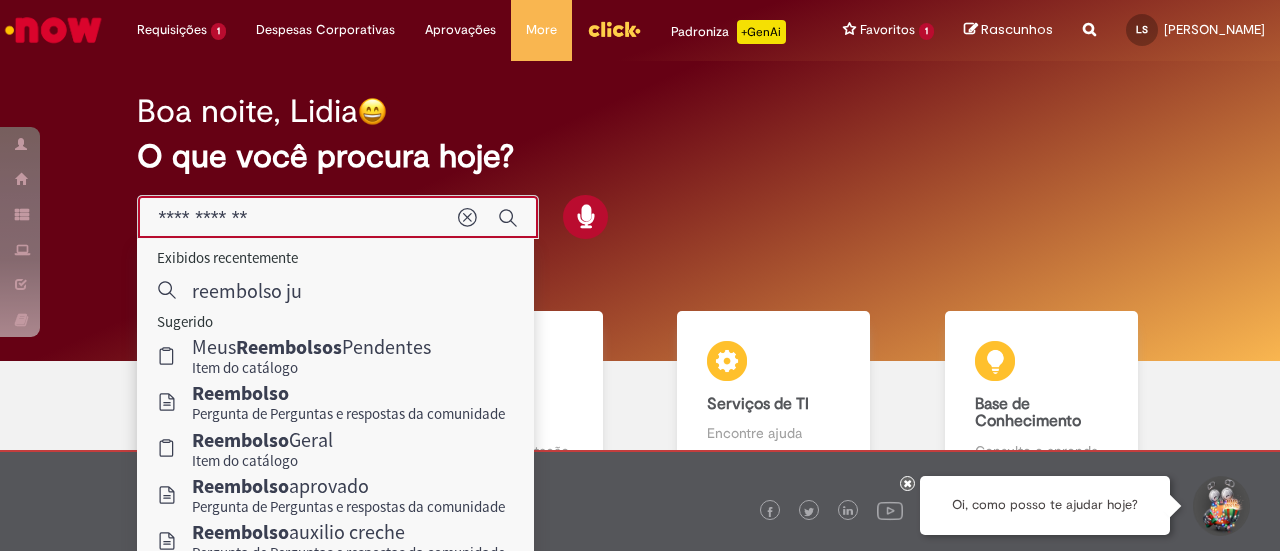 type on "**********" 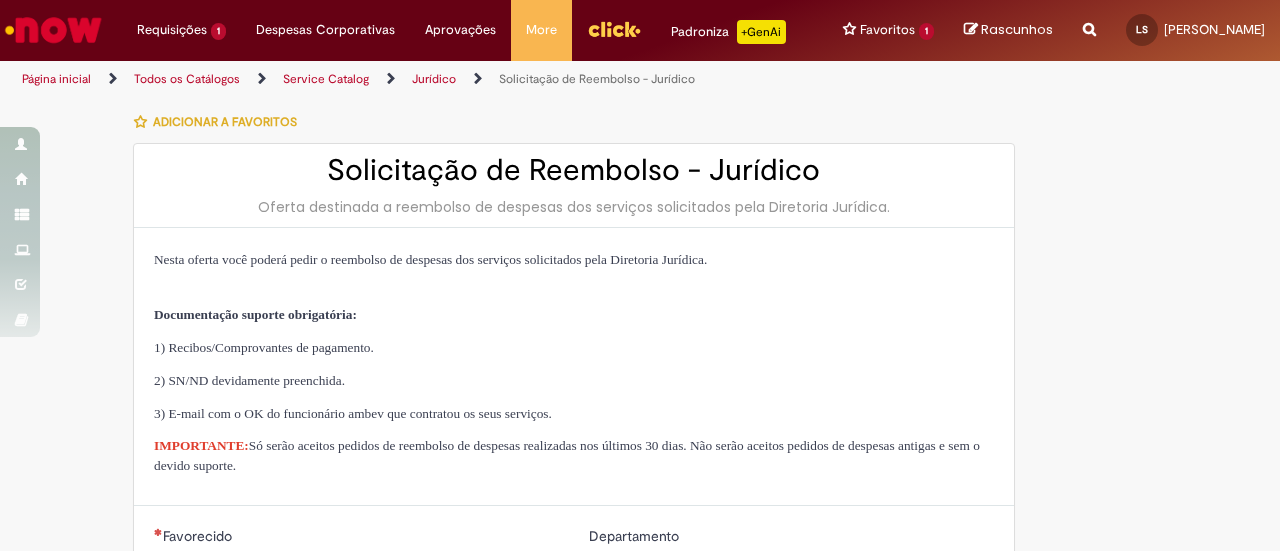 click on "Solicitação de Reembolso  - Jurídico" at bounding box center [574, 170] 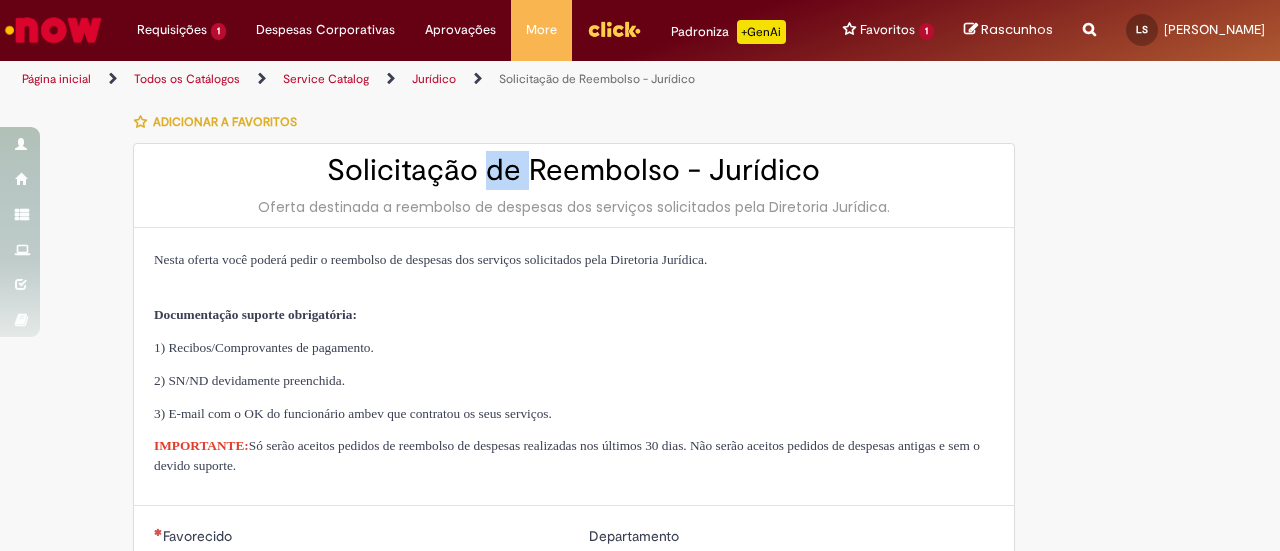 type on "**********" 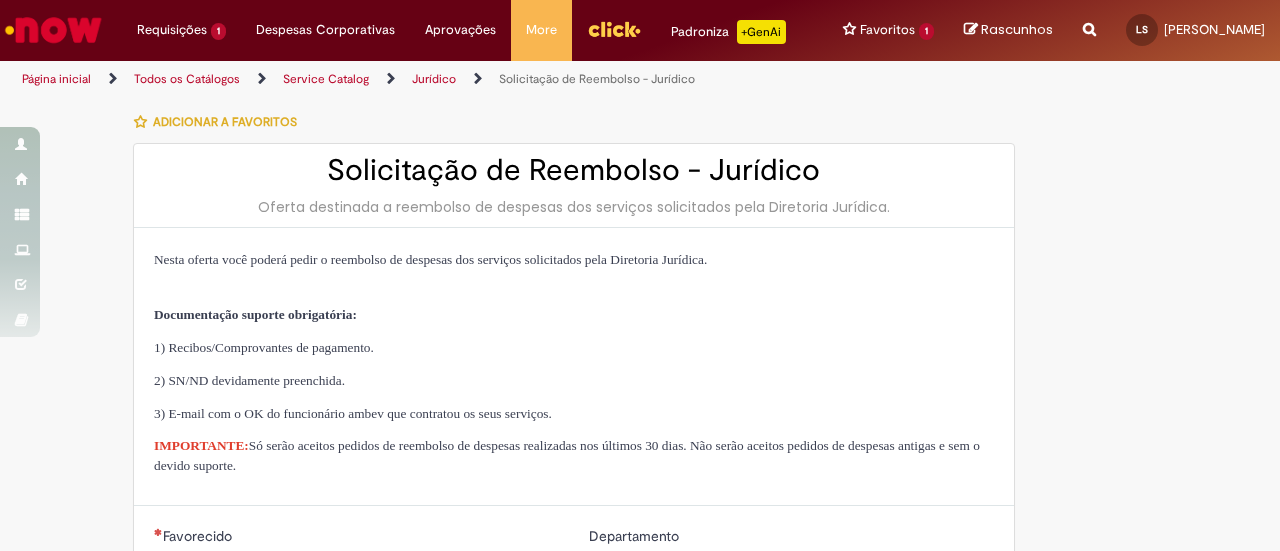 type on "**********" 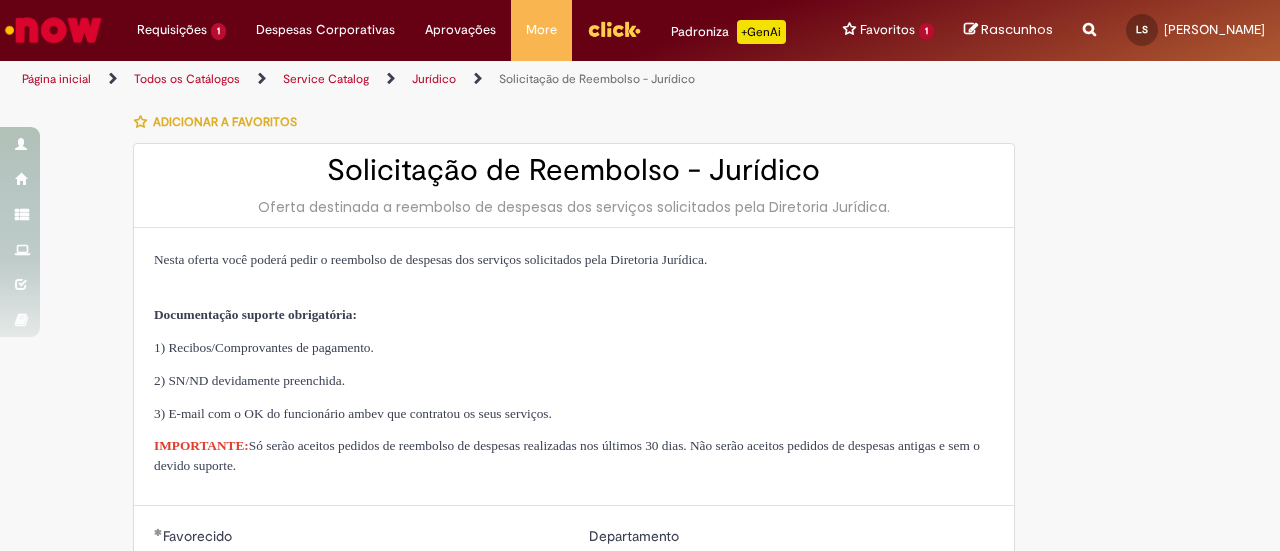 scroll, scrollTop: 0, scrollLeft: 0, axis: both 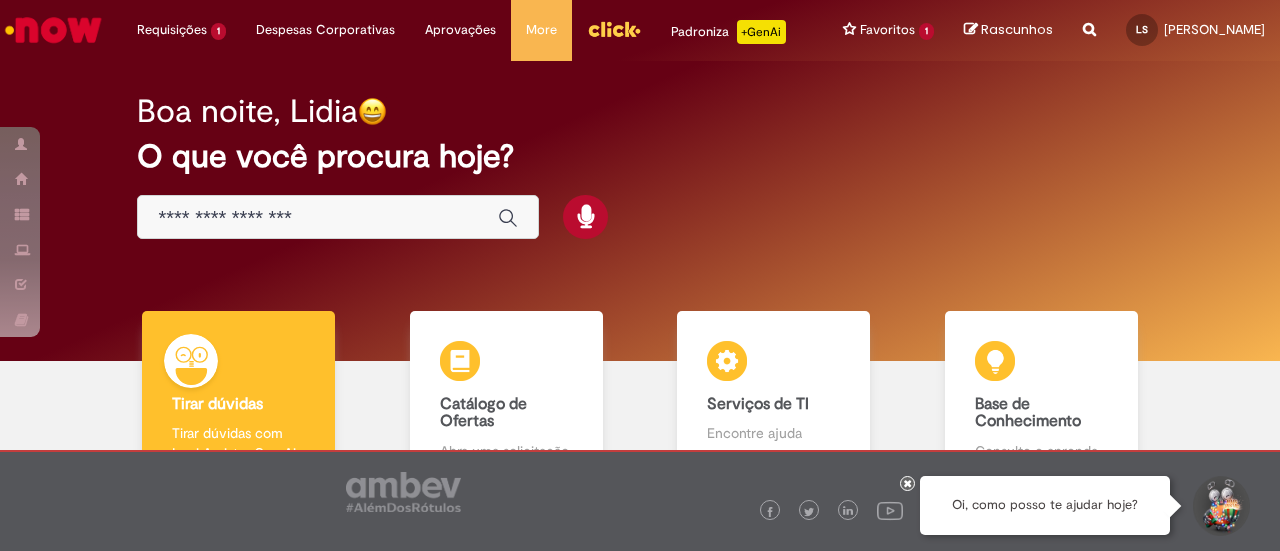 click at bounding box center [318, 218] 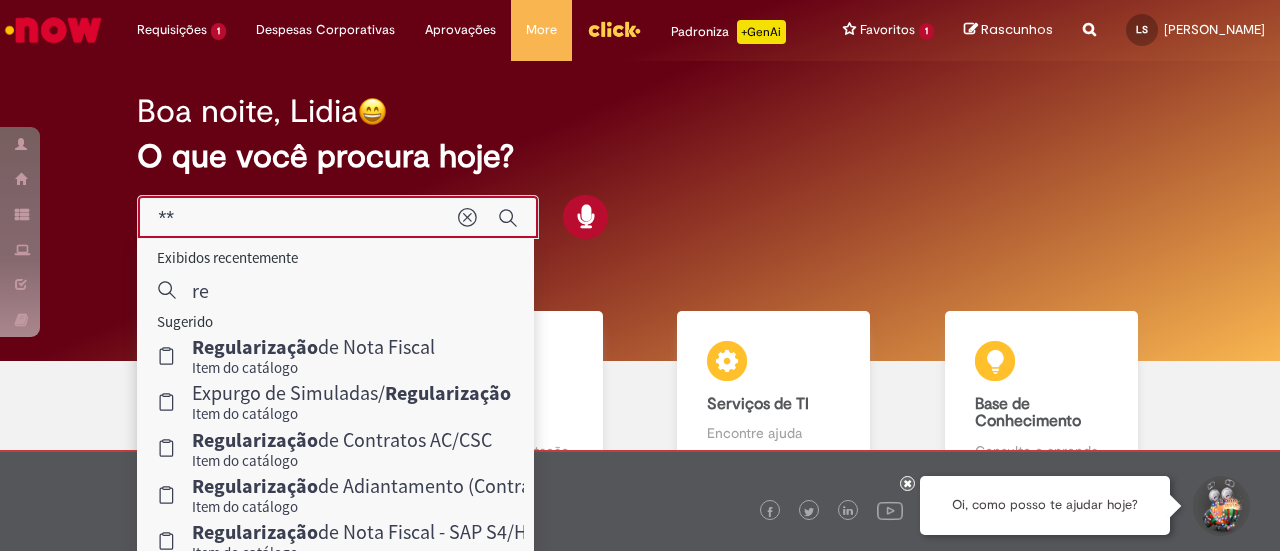 type on "*" 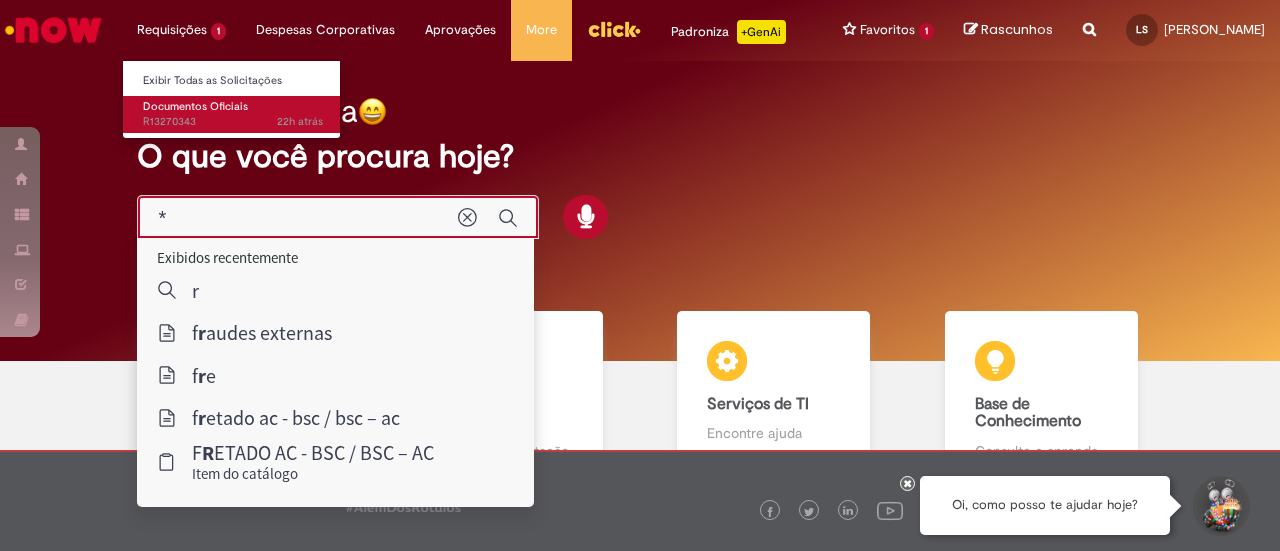 type on "*" 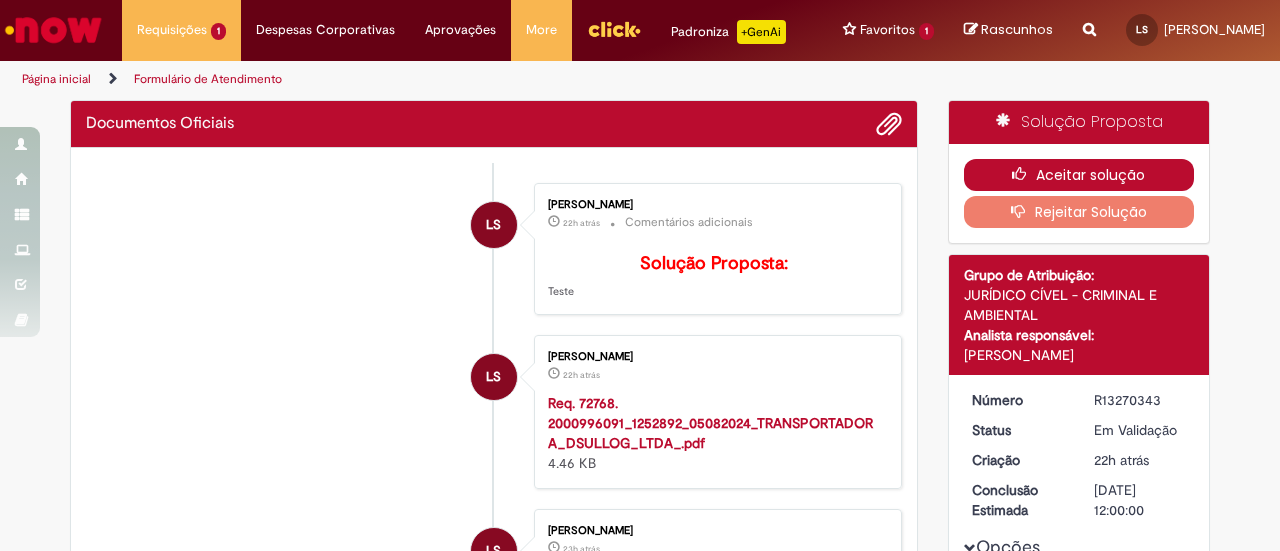 click on "Aceitar solução" at bounding box center (1079, 175) 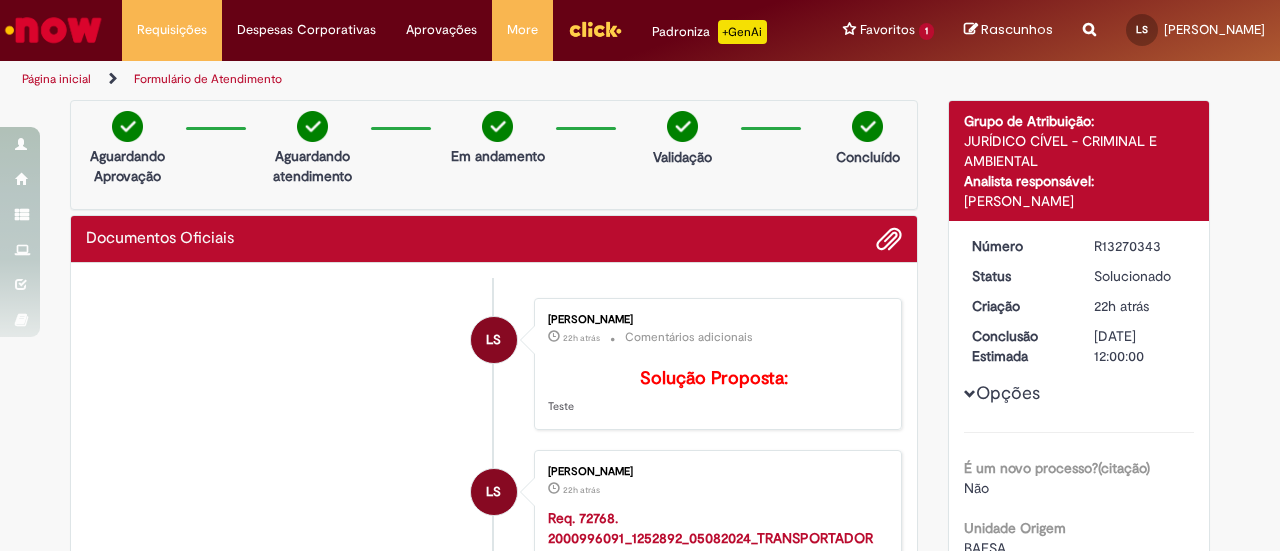 click on "Pular para o conteúdo da página
Requisições
Exibir Todas as Solicitações
Requisições
Exibir Todas as Solicitações
Despesas Corporativas
Minhas Despesas
Solicitar Adiantamento de Viagem
Solicitar Reembolso
Despesas Corporativas
Minhas Despesas
Solicitar Adiantamento de Viagem
Solicitar Reembolso
Aprovações
Exibir todas as aprovações
Aprovações
Exibir todas as aprovações
More
Minhas Pastas
Gestão de acessos
Solicitar Compra
Colabora
More
Minhas Pastas
Gestão de acessos
Solicitar Compra" at bounding box center (640, 275) 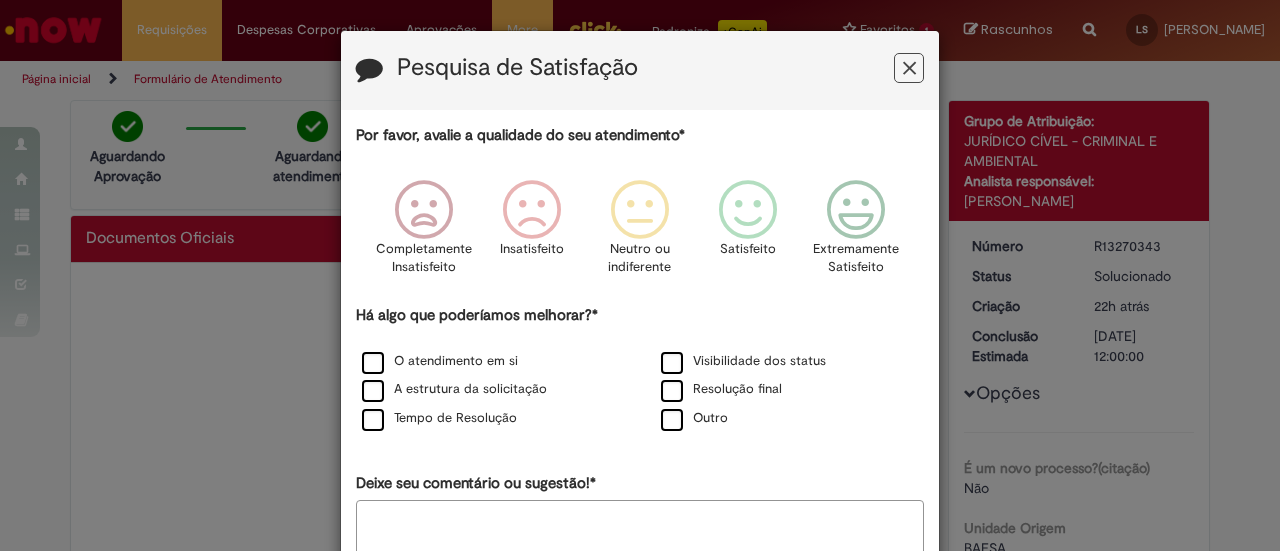 click on "Pesquisa de Satisfação" at bounding box center (640, 70) 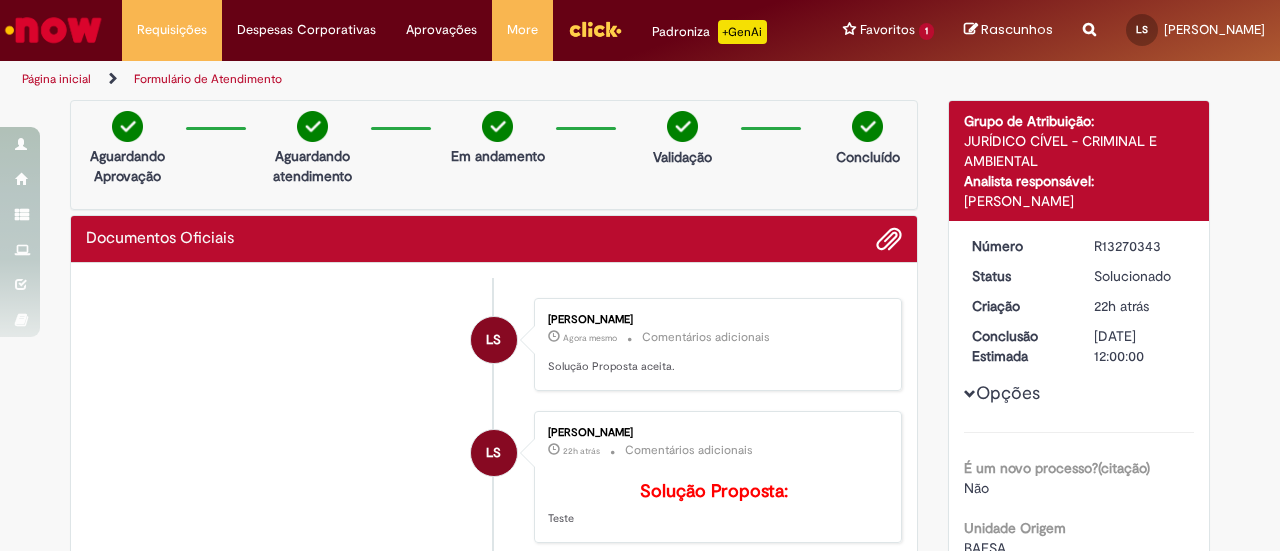 click at bounding box center [53, 30] 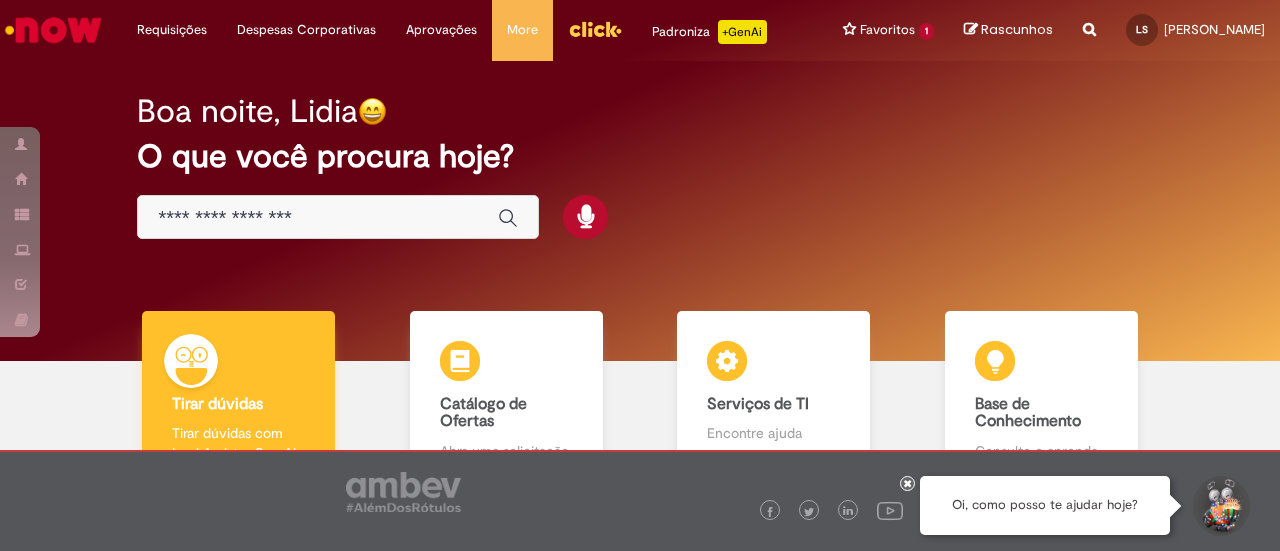 scroll, scrollTop: 0, scrollLeft: 0, axis: both 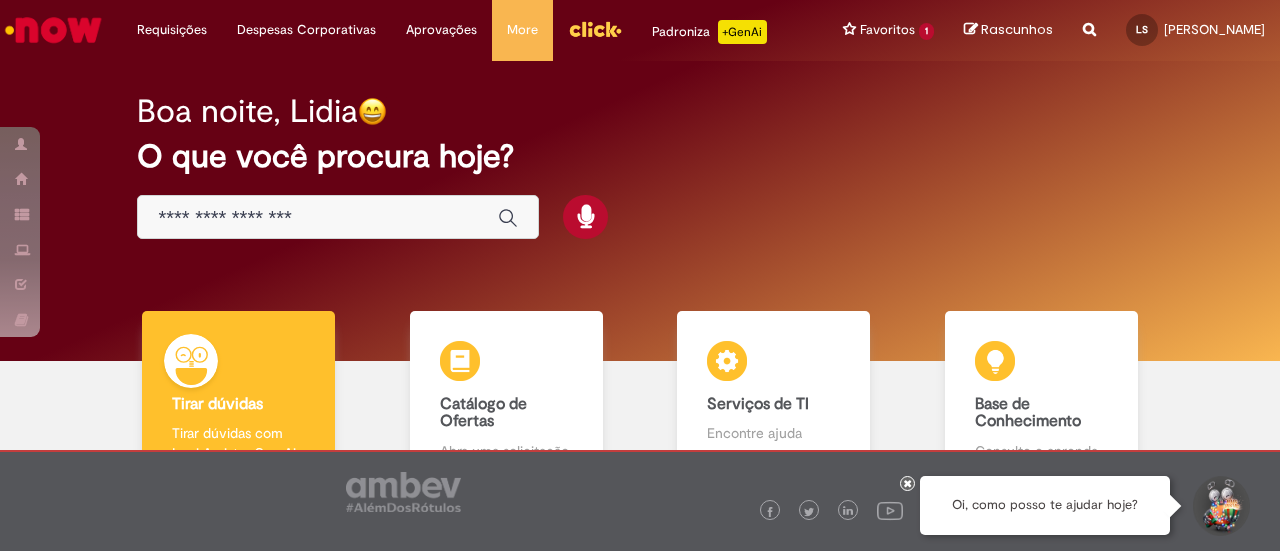 click at bounding box center (318, 218) 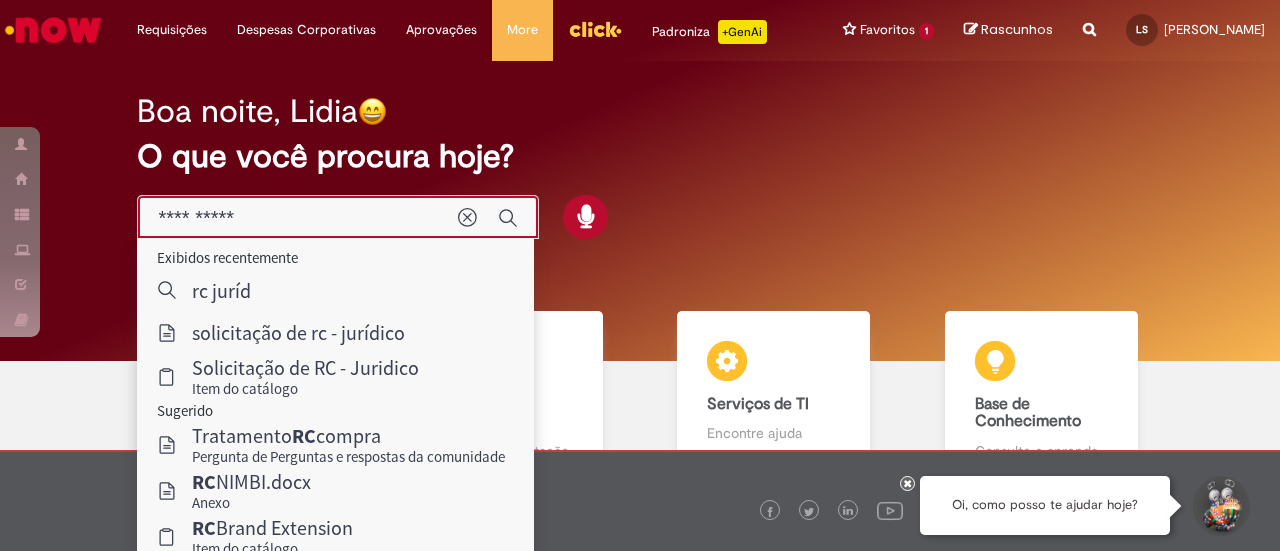 type on "**********" 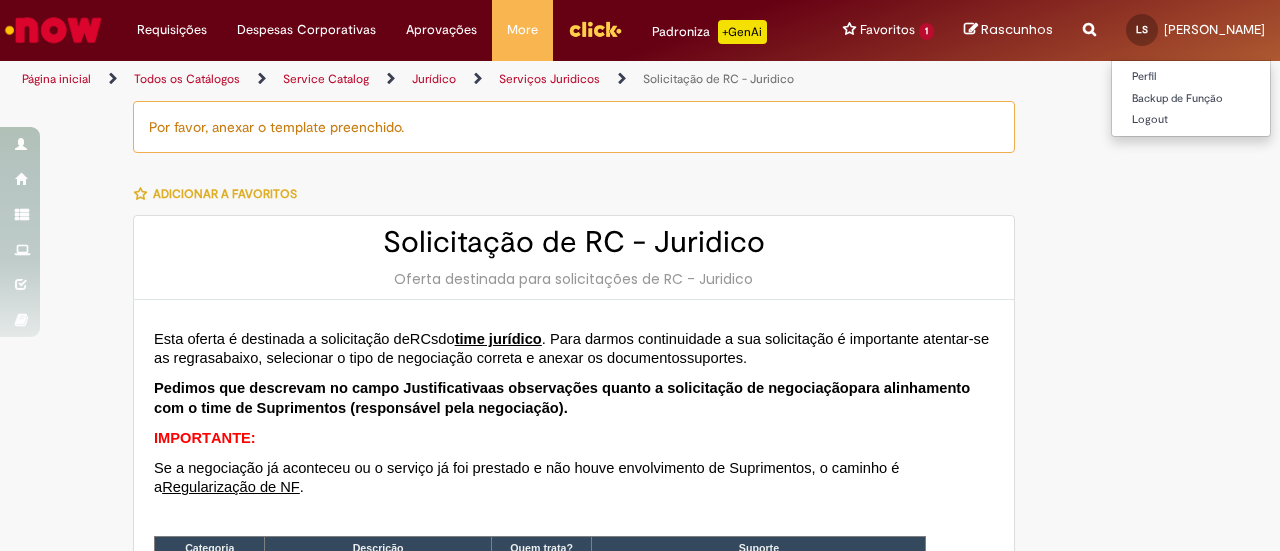 type on "********" 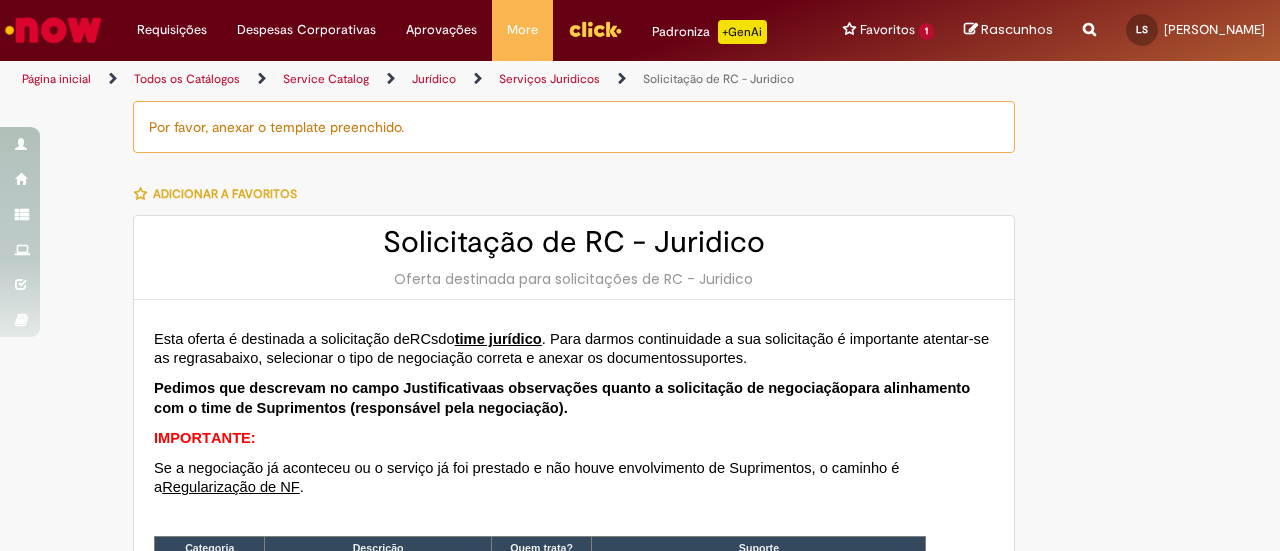 click on "Solicitação de RC - Juridico" at bounding box center [574, 242] 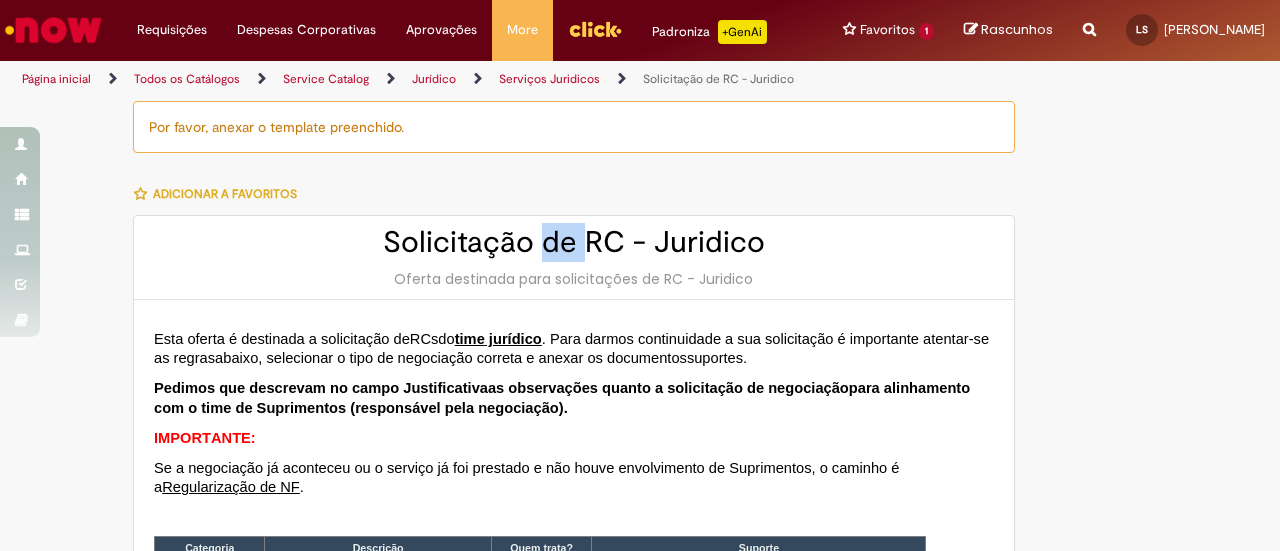 click on "Solicitação de RC - Juridico" at bounding box center [574, 242] 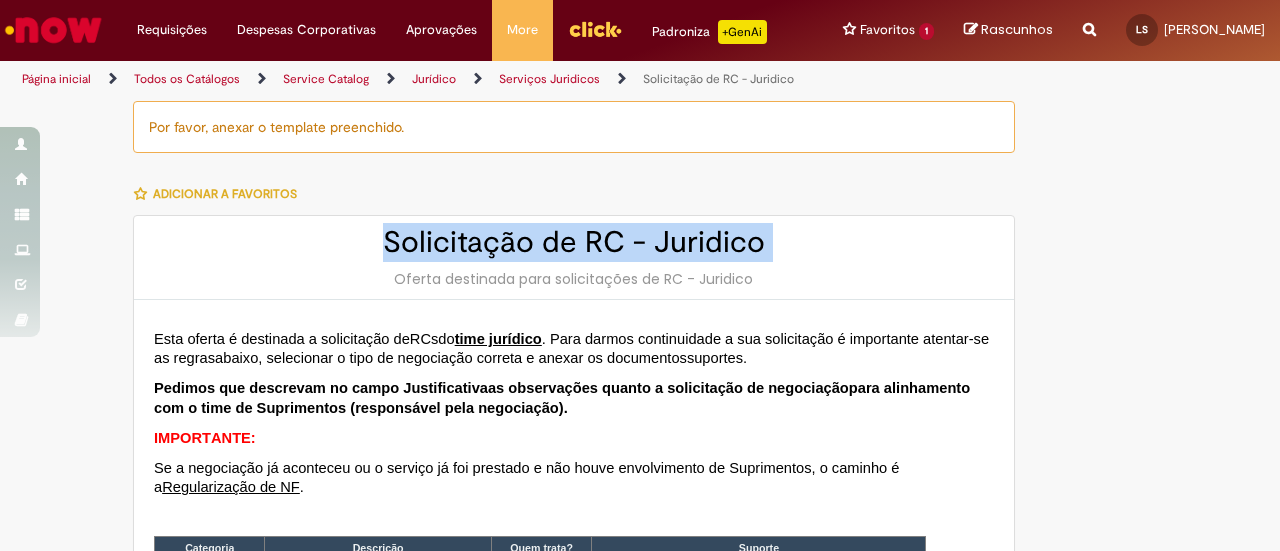 click on "Solicitação de RC - Juridico" at bounding box center [574, 242] 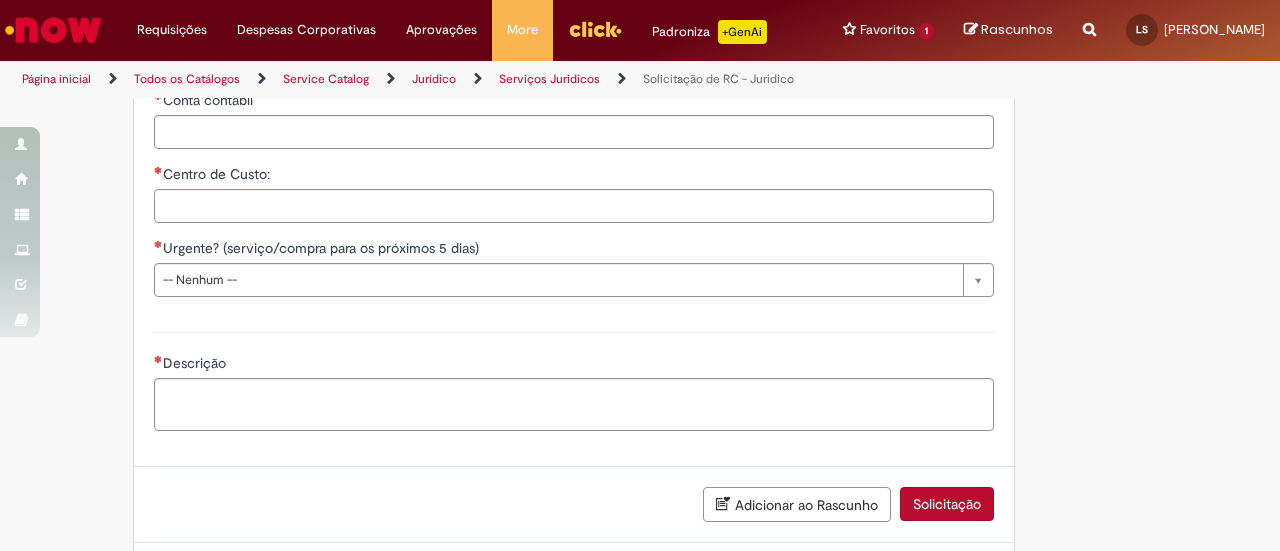 scroll, scrollTop: 2054, scrollLeft: 0, axis: vertical 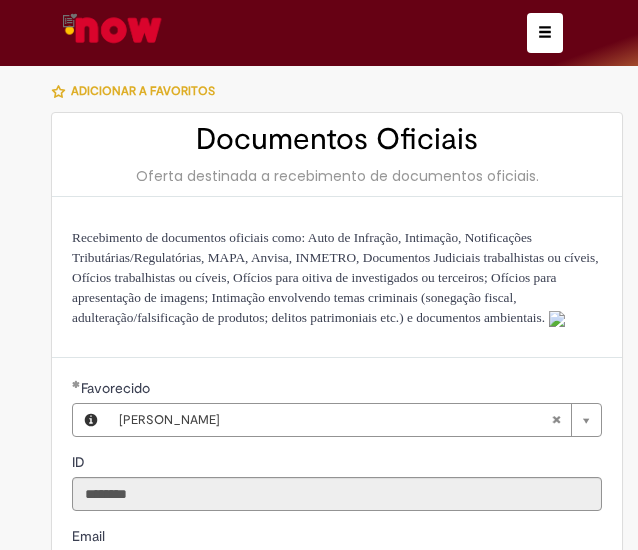 select on "**" 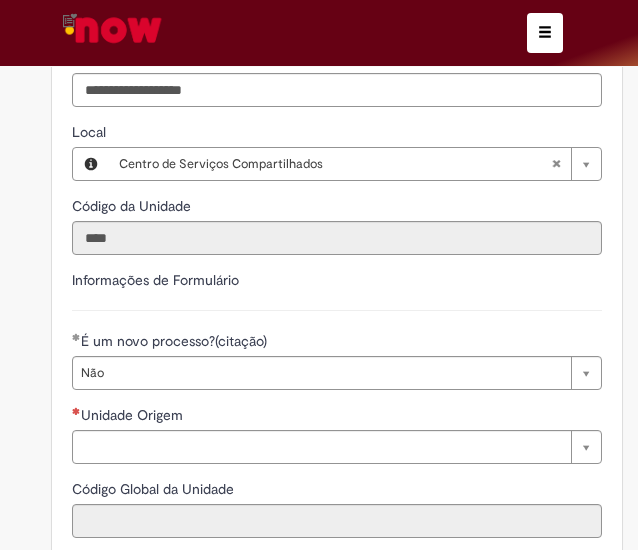 scroll, scrollTop: 1100, scrollLeft: 0, axis: vertical 